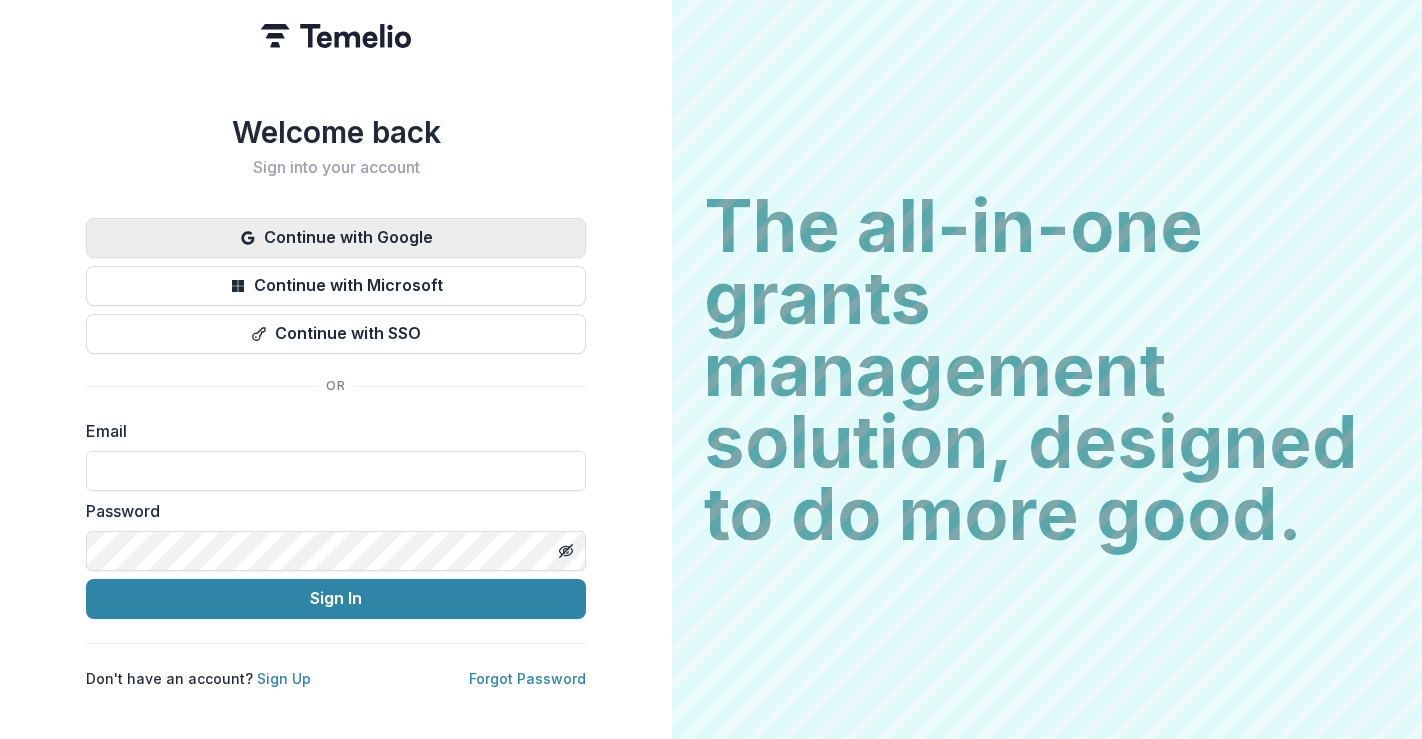 scroll, scrollTop: 0, scrollLeft: 0, axis: both 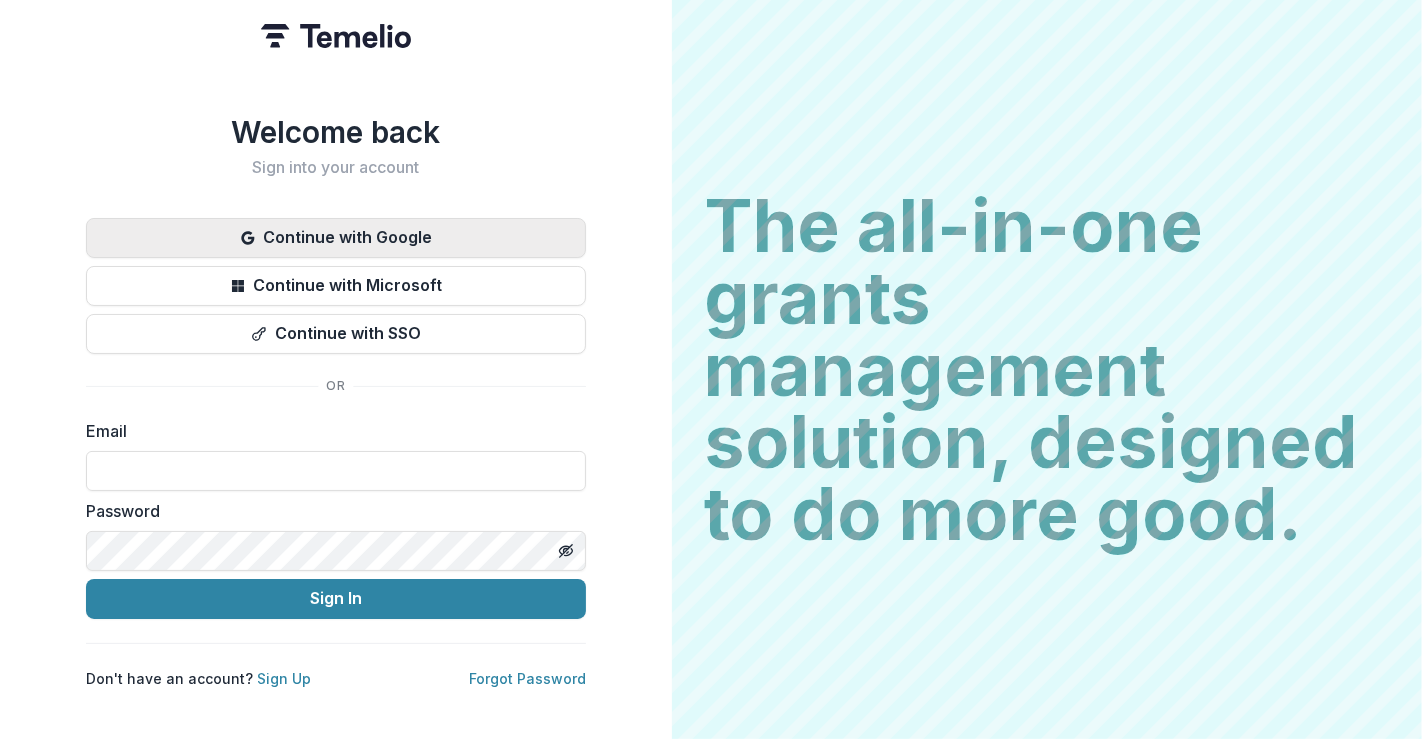 click on "Continue with Google" at bounding box center (336, 238) 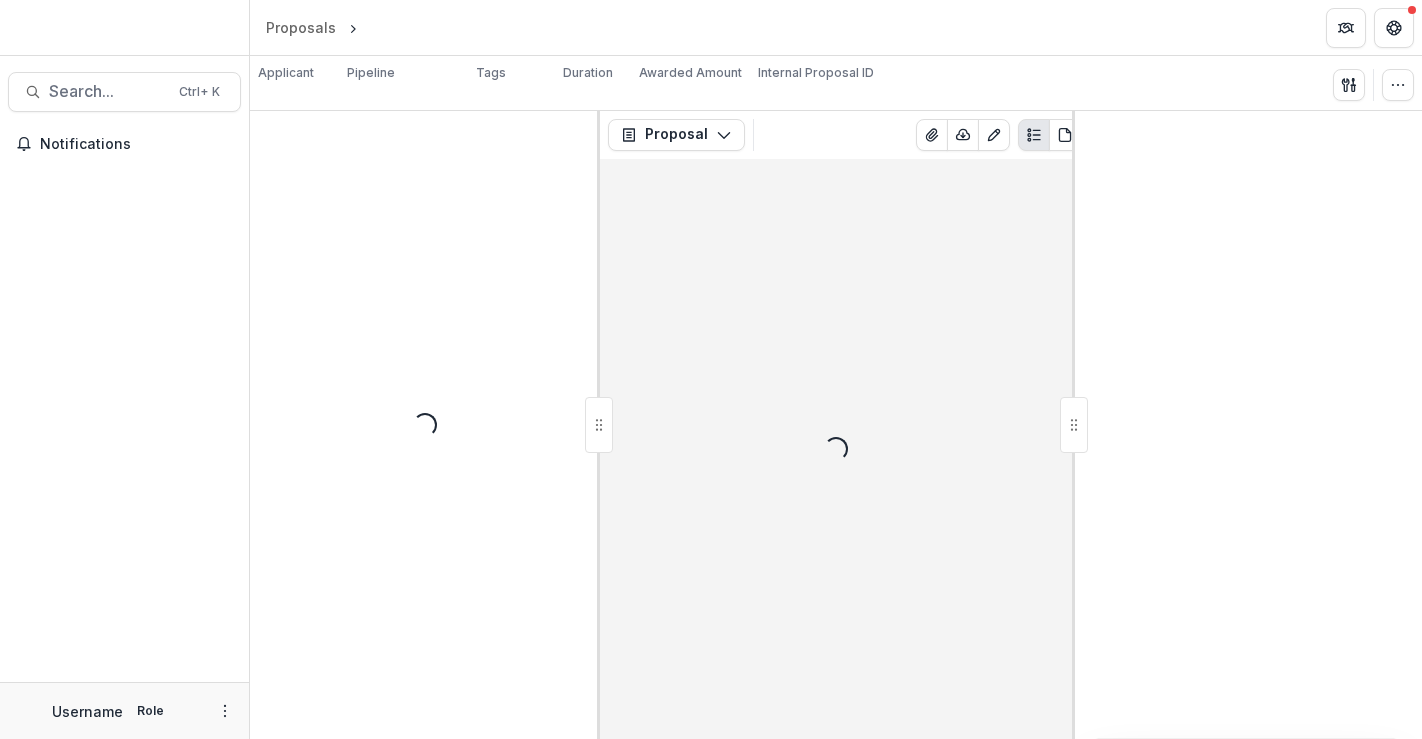 scroll, scrollTop: 0, scrollLeft: 0, axis: both 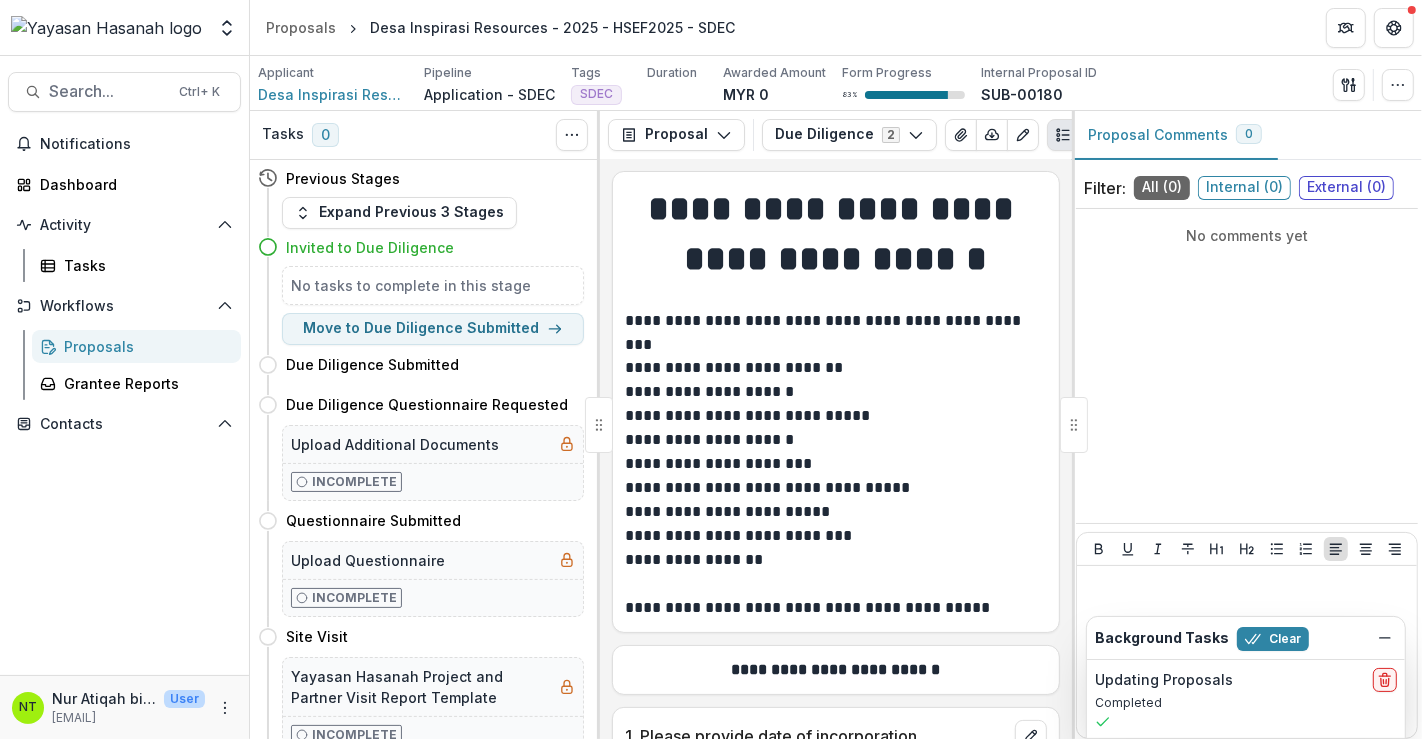 click on "Proposals" at bounding box center [144, 346] 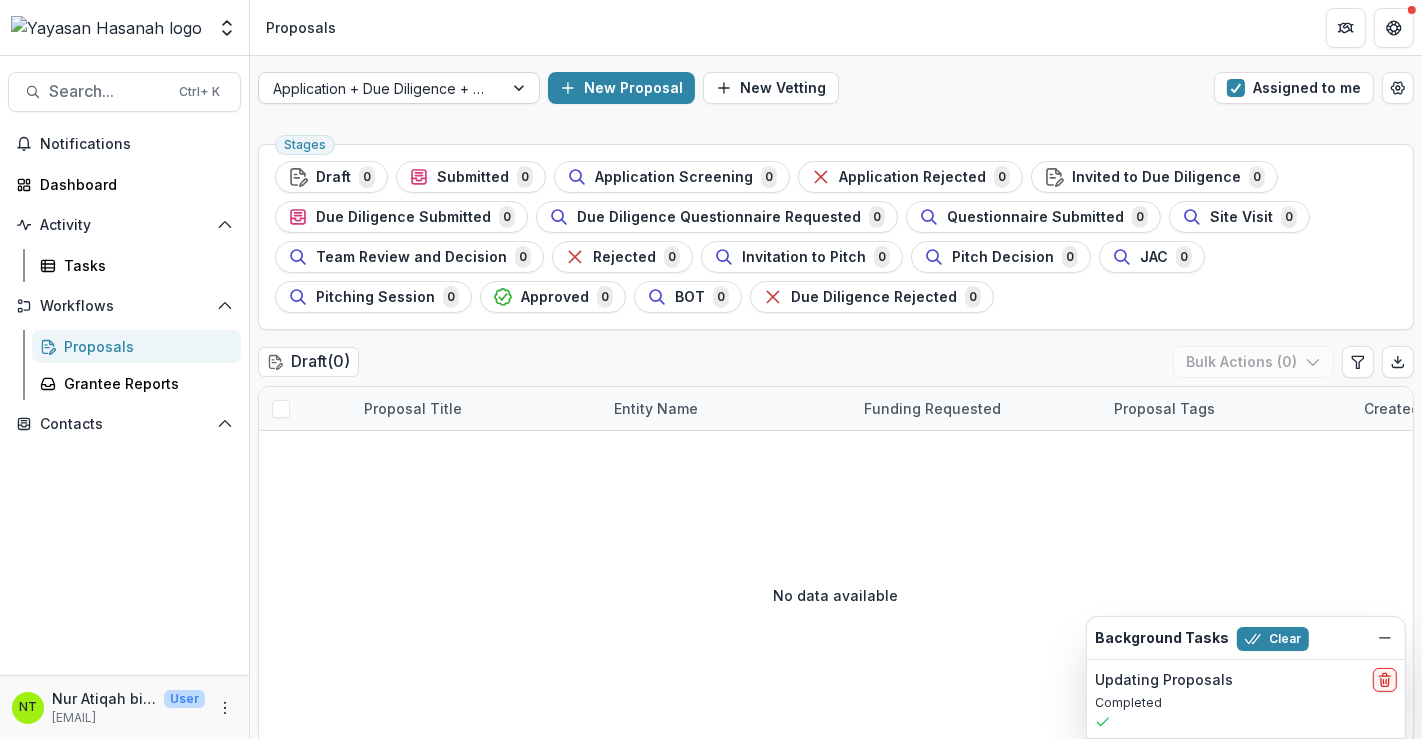 click at bounding box center [521, 88] 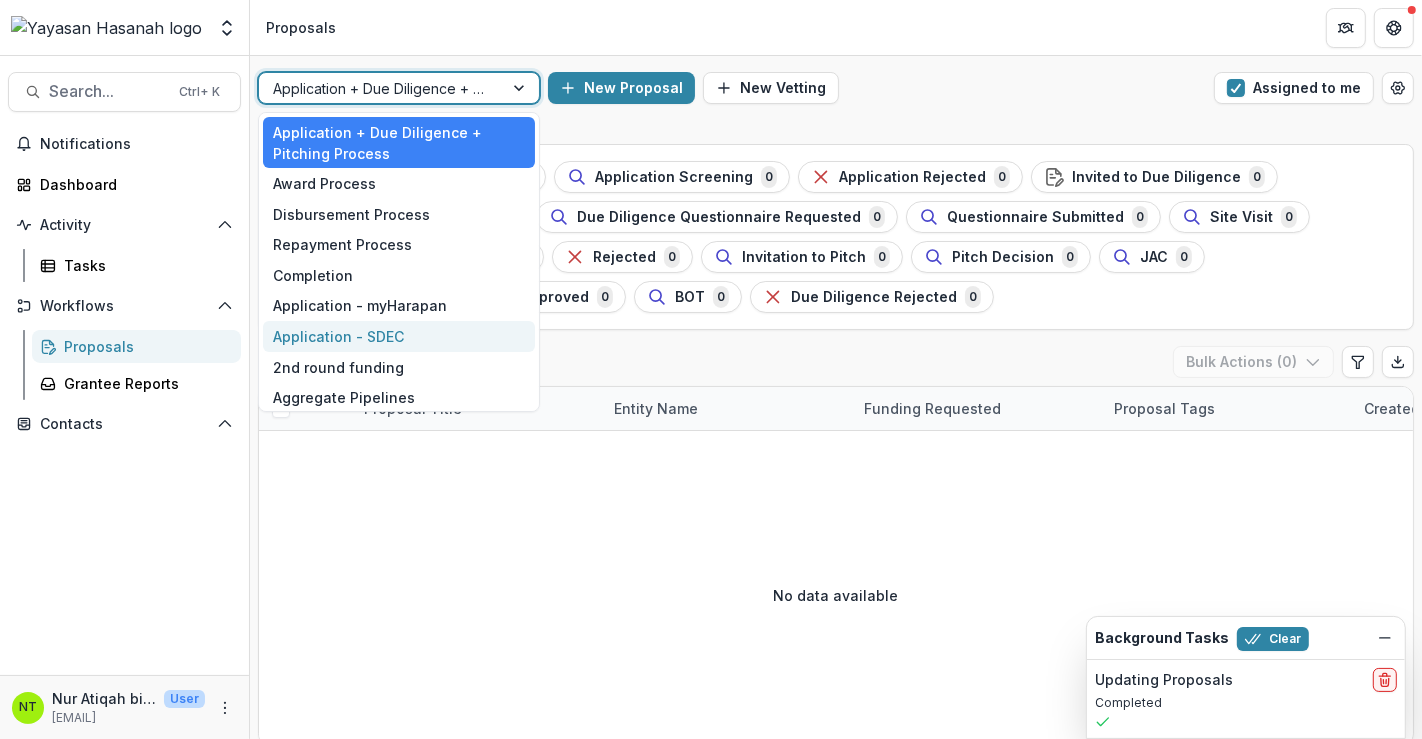 click on "Application - SDEC" at bounding box center [399, 336] 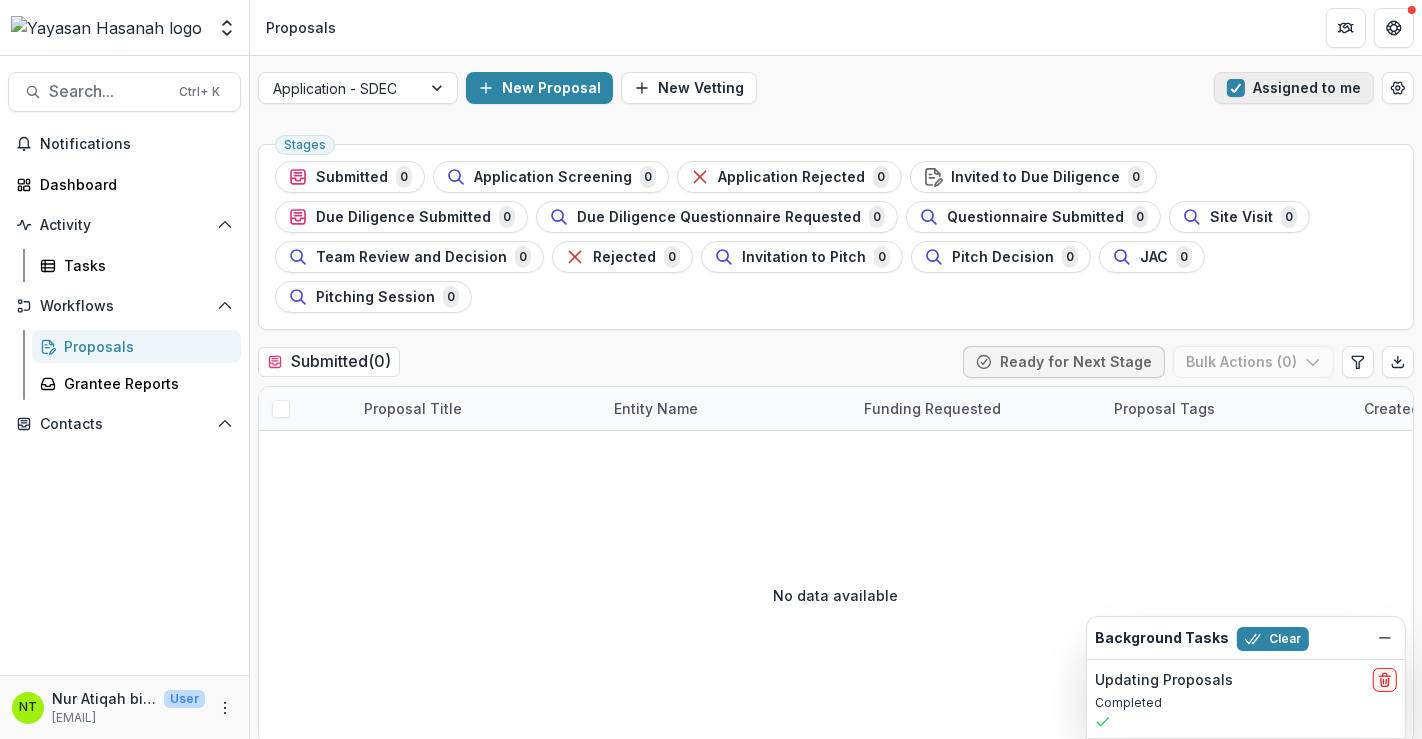 click at bounding box center [1236, 88] 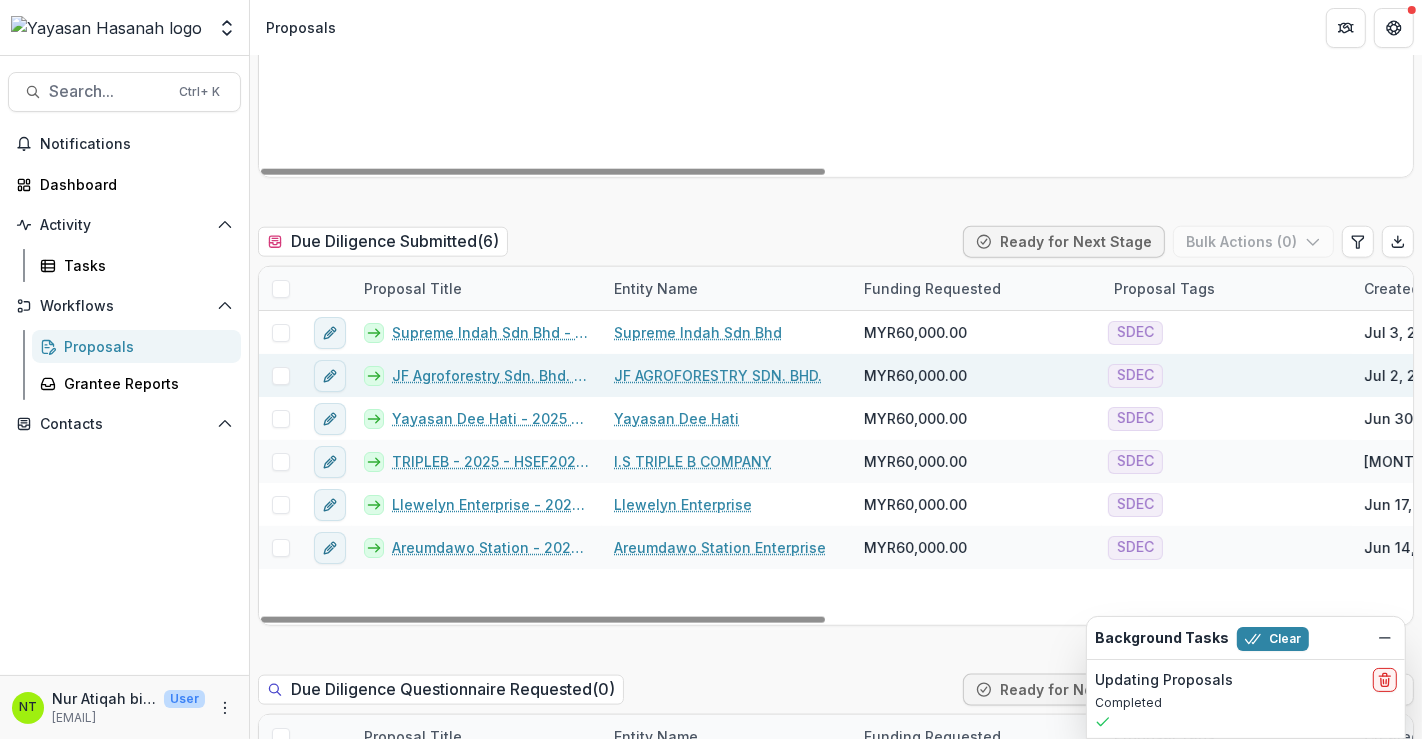 scroll, scrollTop: 2000, scrollLeft: 0, axis: vertical 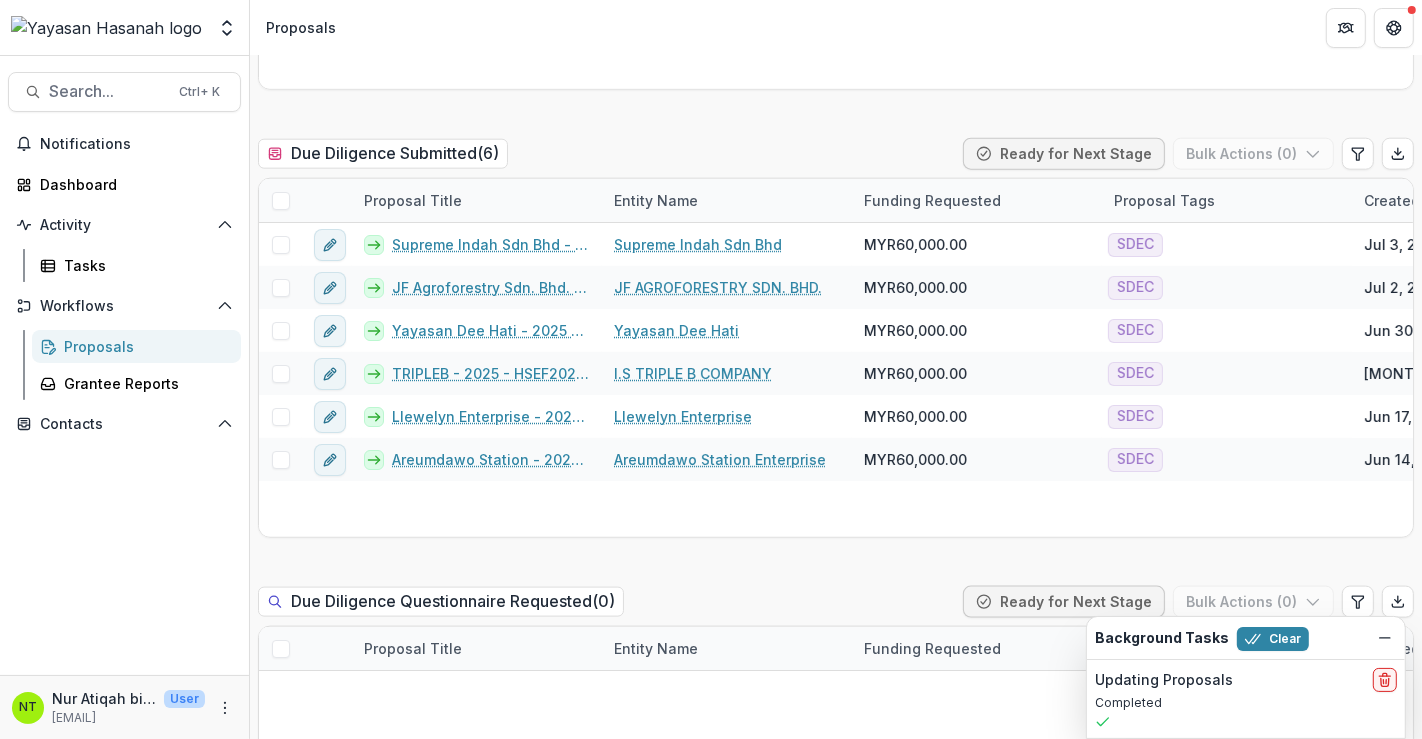 click on "Notifications Dashboard Activity Tasks Workflows Proposals Grantee Reports Contacts" at bounding box center [124, 401] 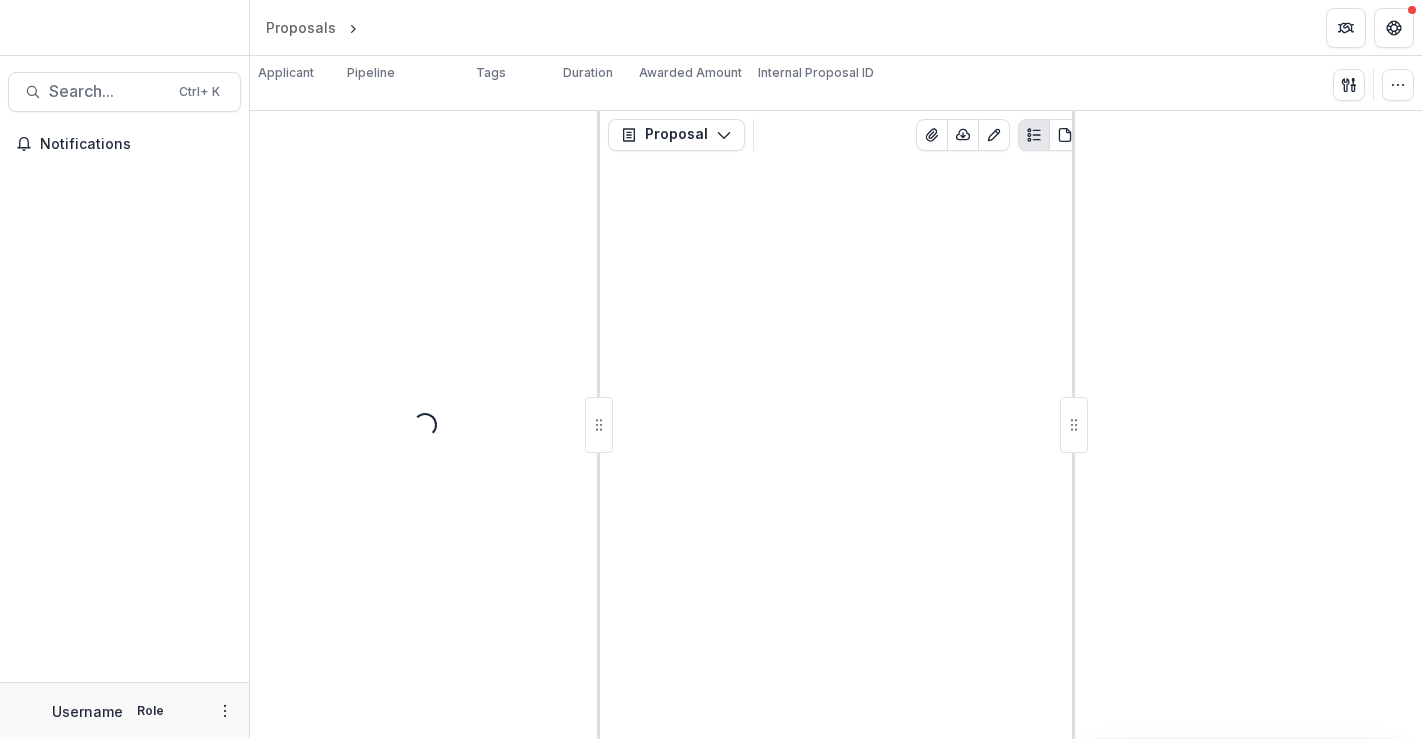 scroll, scrollTop: 0, scrollLeft: 0, axis: both 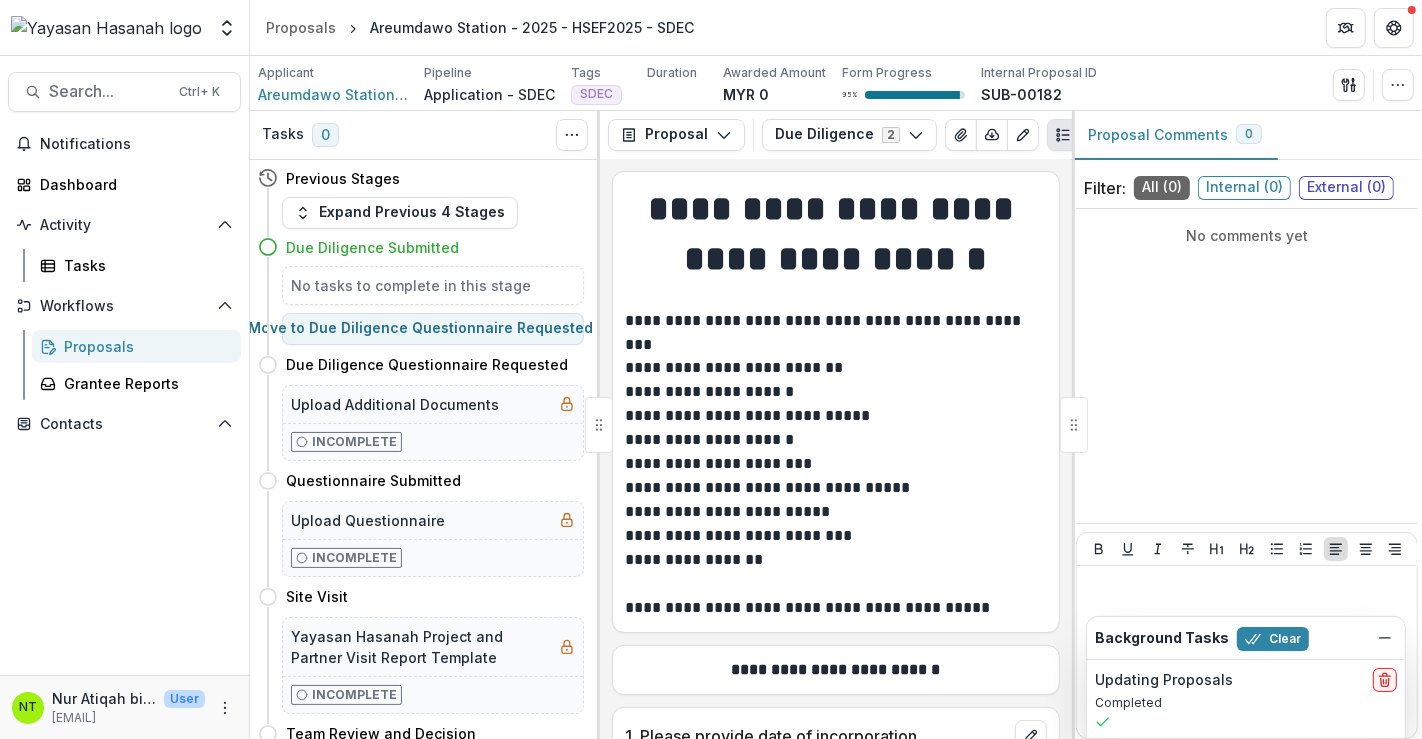click on "**********" at bounding box center [836, 440] 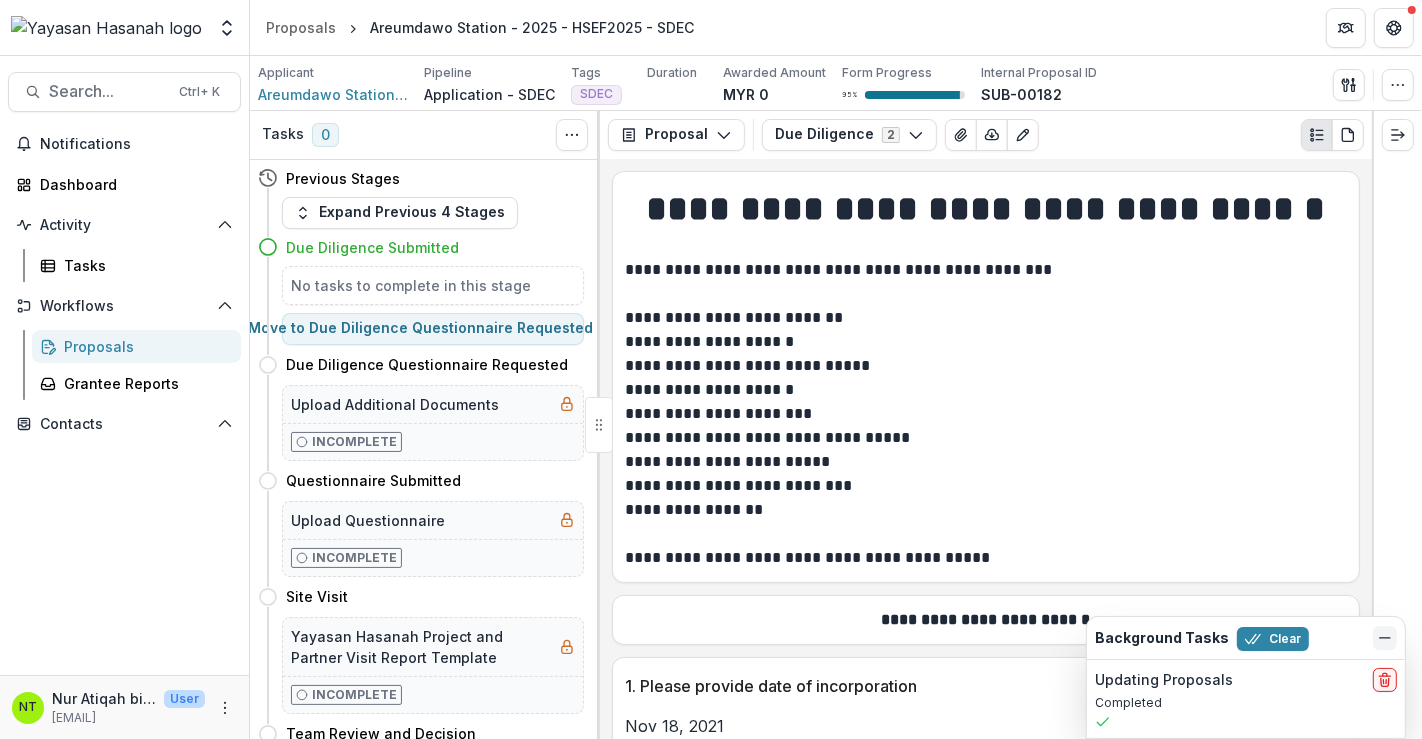 click 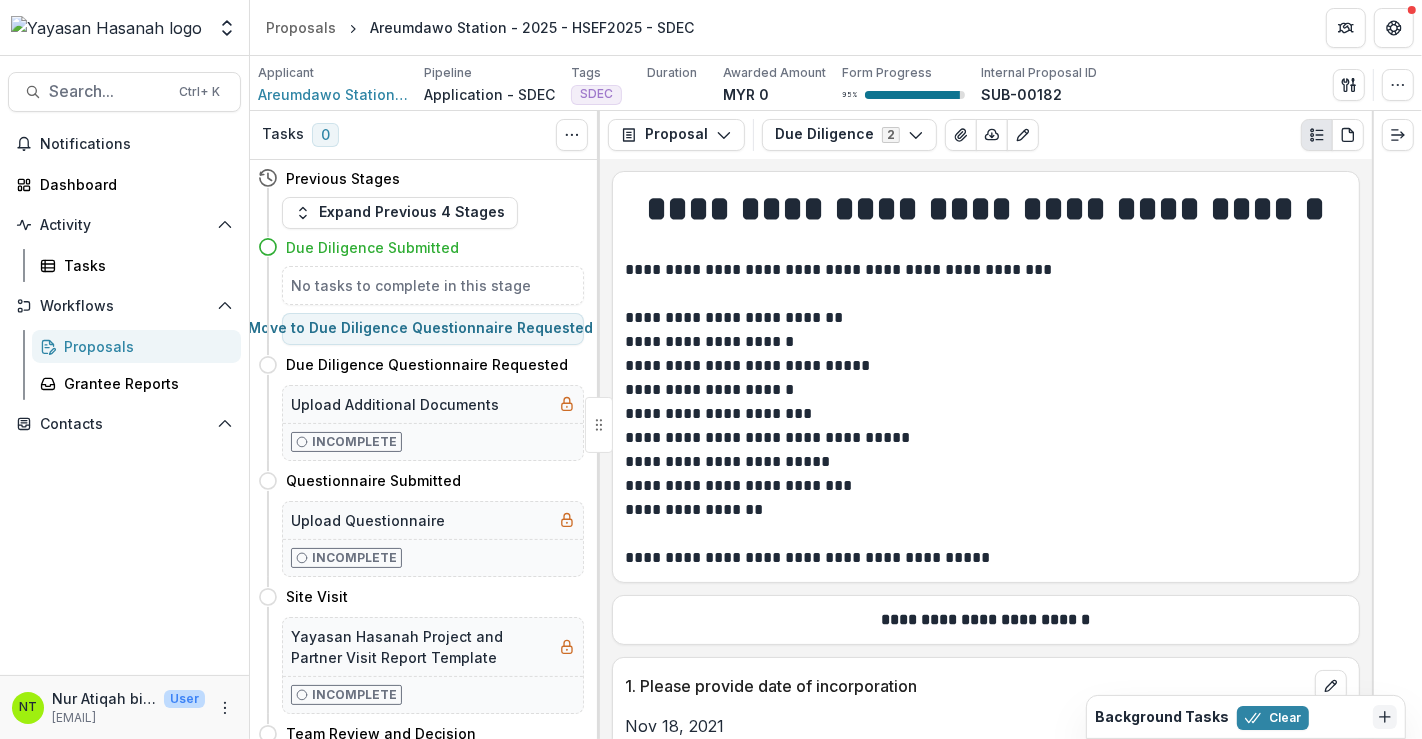 click on "**********" at bounding box center (986, 486) 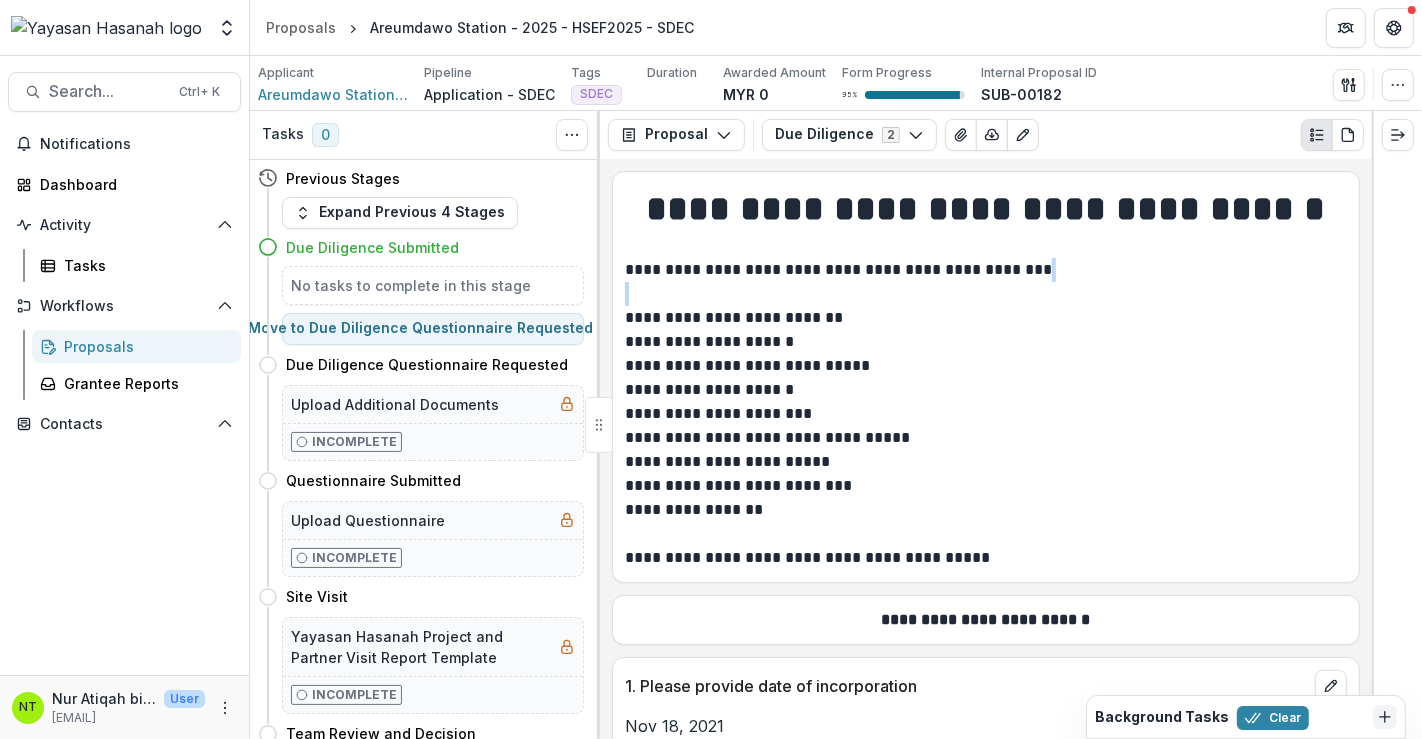 click on "**********" at bounding box center (986, 282) 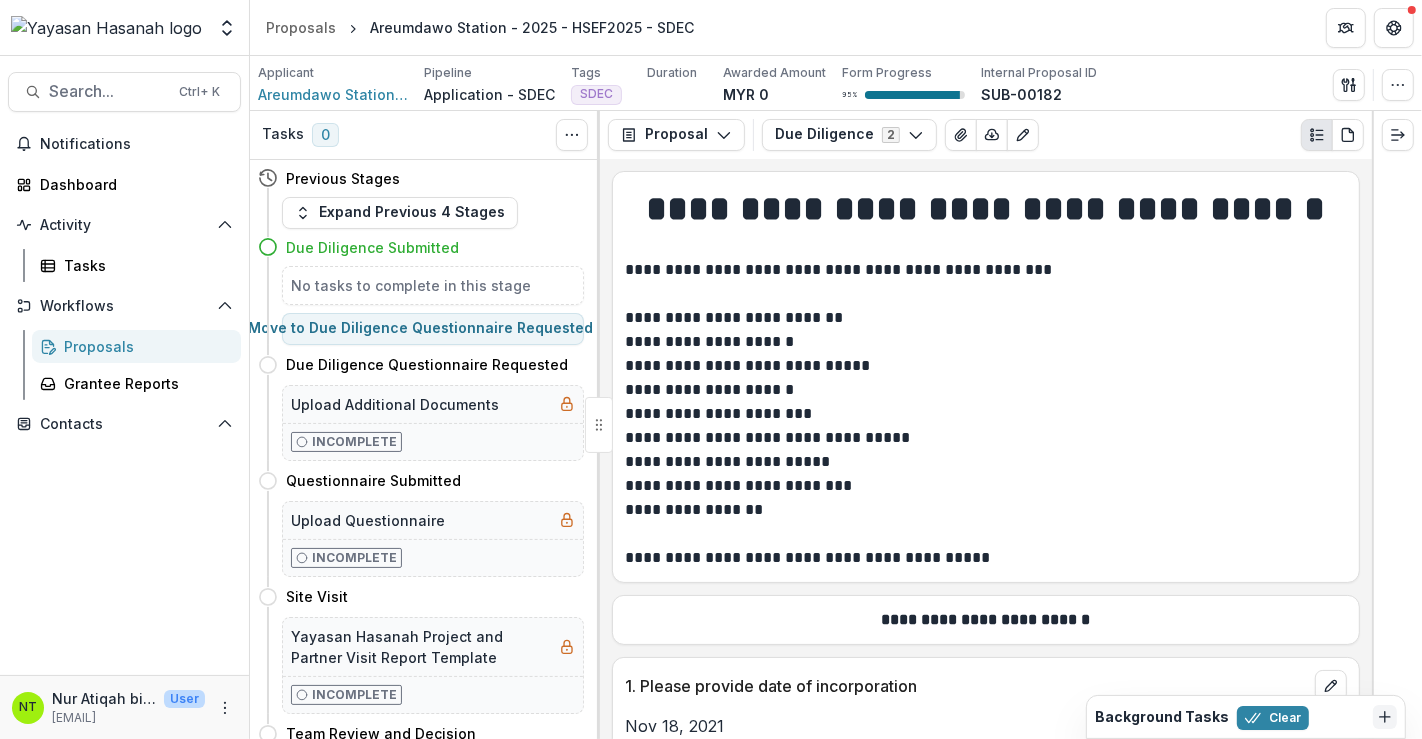 click on "**********" at bounding box center [986, 414] 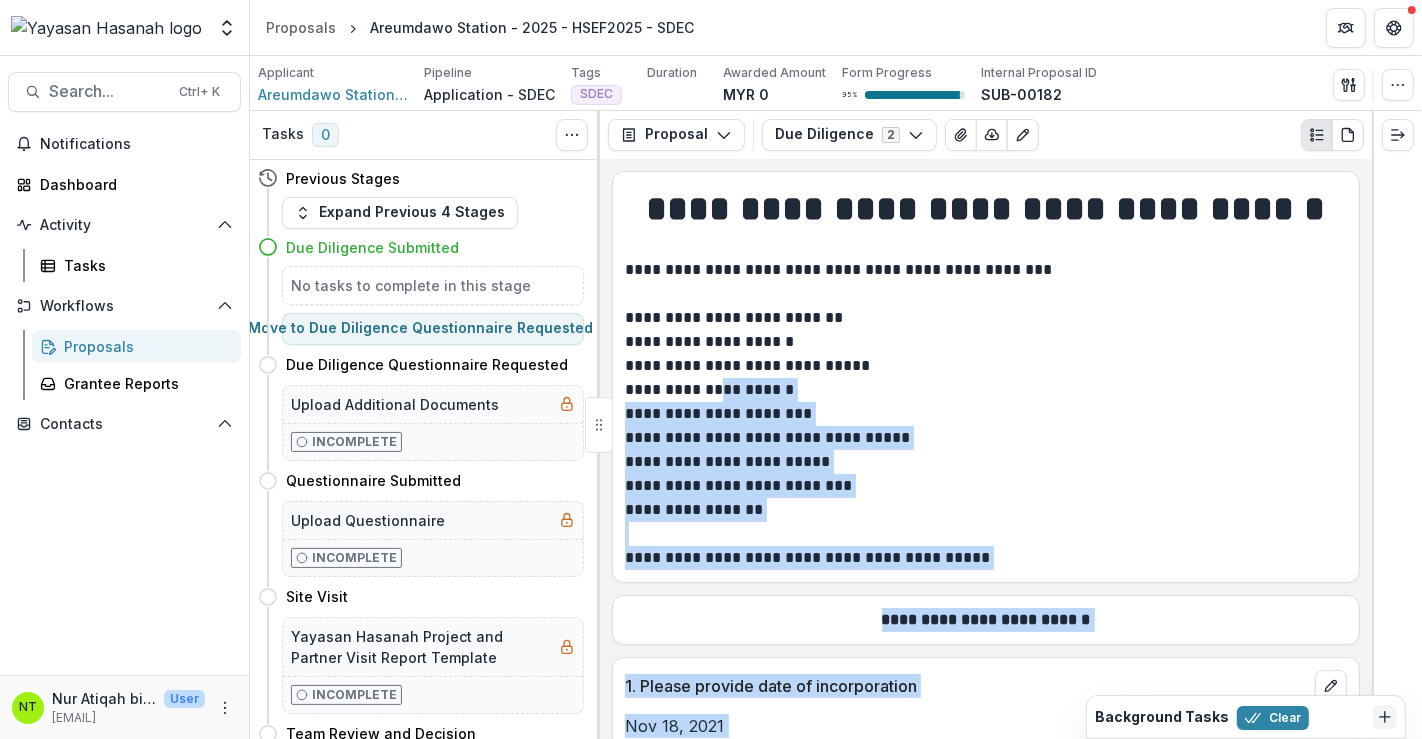 drag, startPoint x: 717, startPoint y: 398, endPoint x: 731, endPoint y: 548, distance: 150.65192 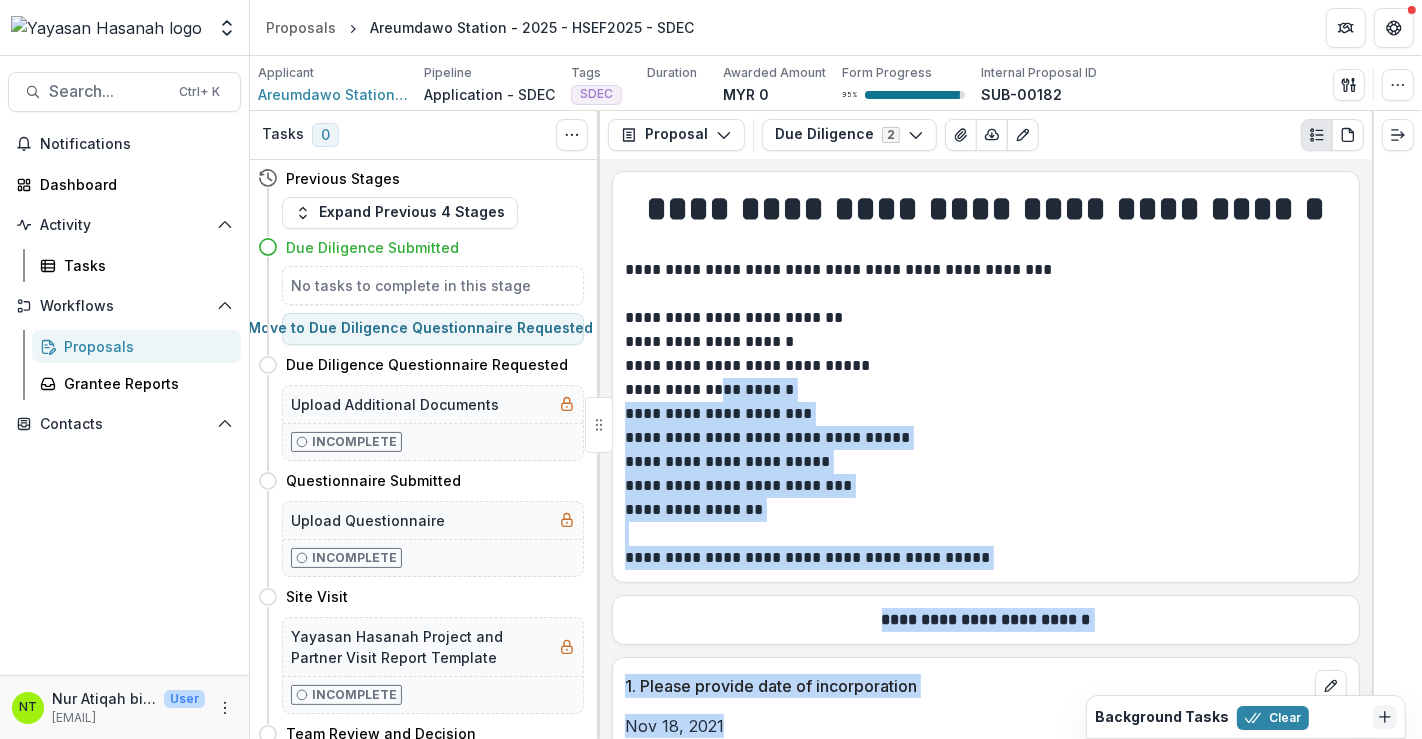 click on "**********" at bounding box center (986, 462) 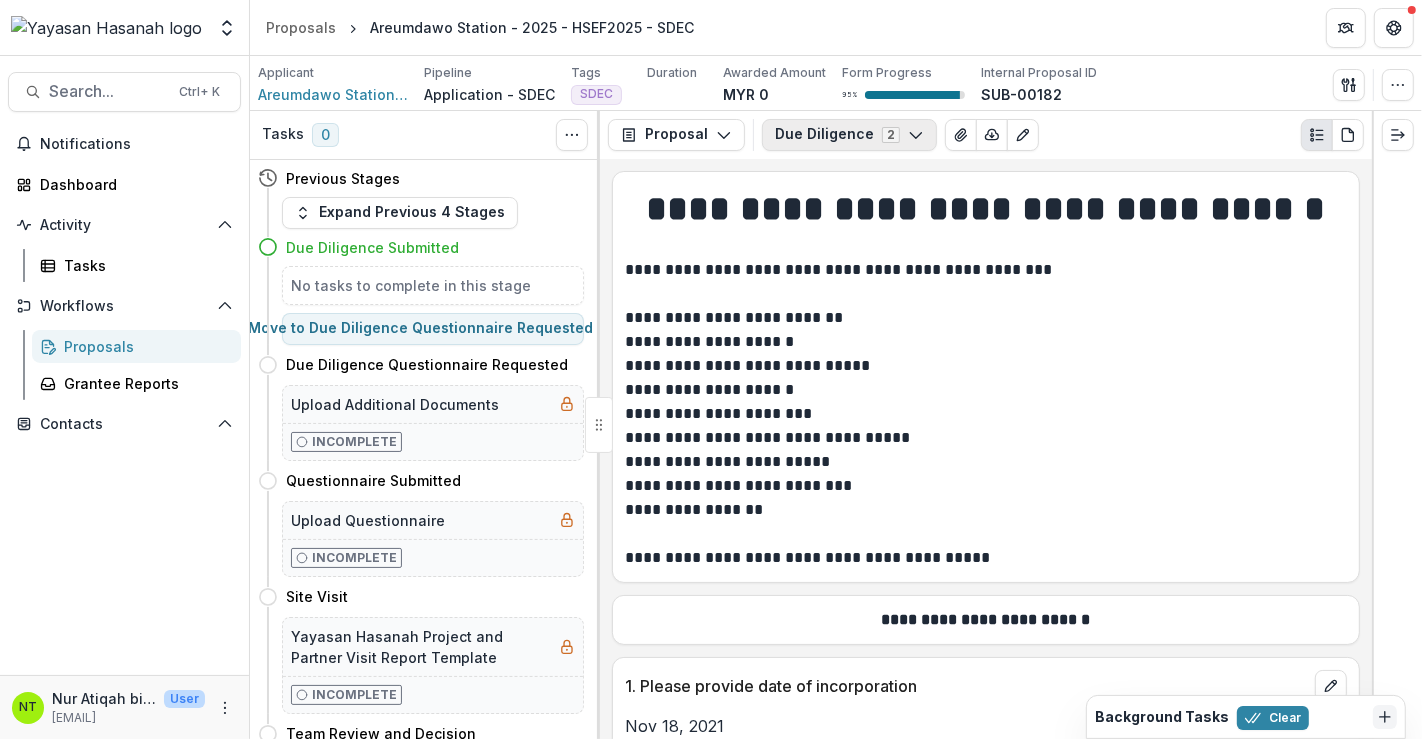 click on "Due Diligence 2" at bounding box center (849, 135) 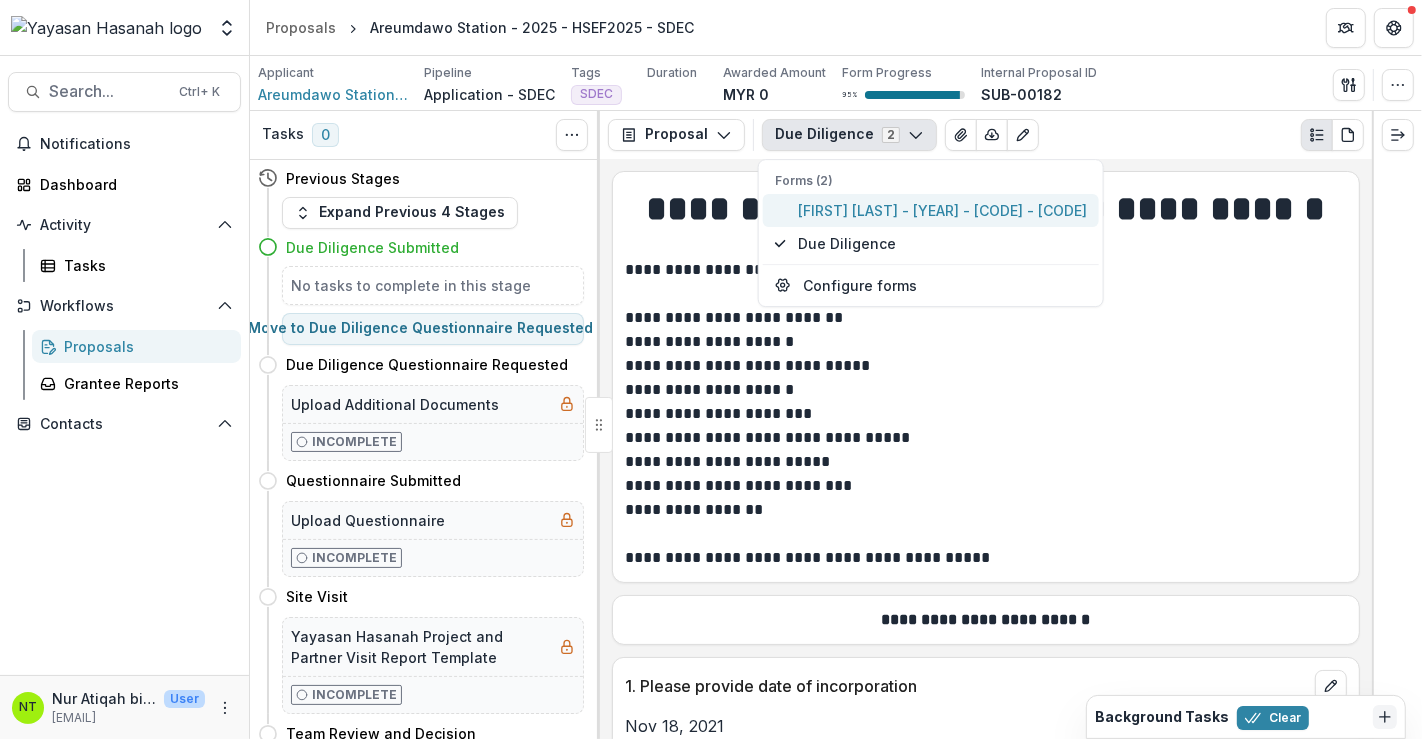 click on "[FIRST] [LAST] - [YEAR] - [CODE] - [CODE]" at bounding box center (942, 210) 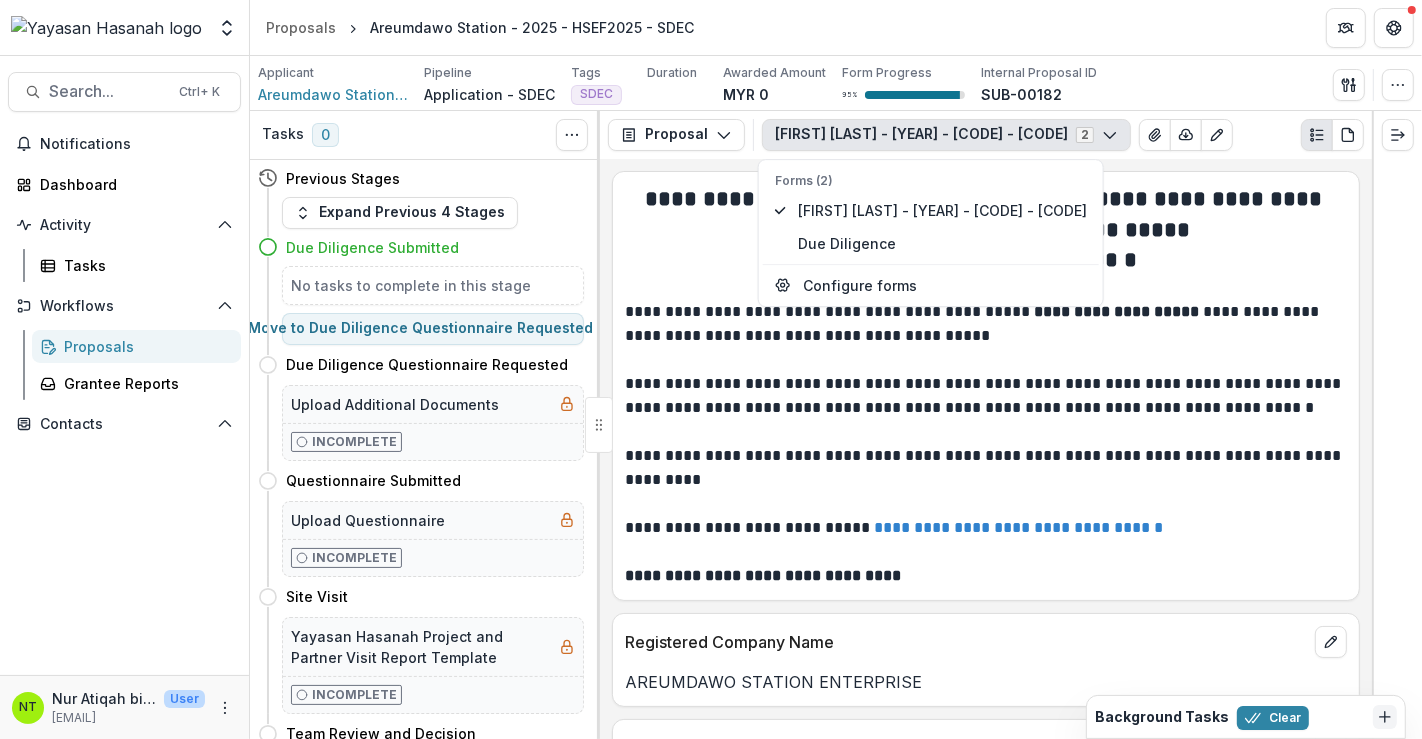click on "**********" at bounding box center [986, 516] 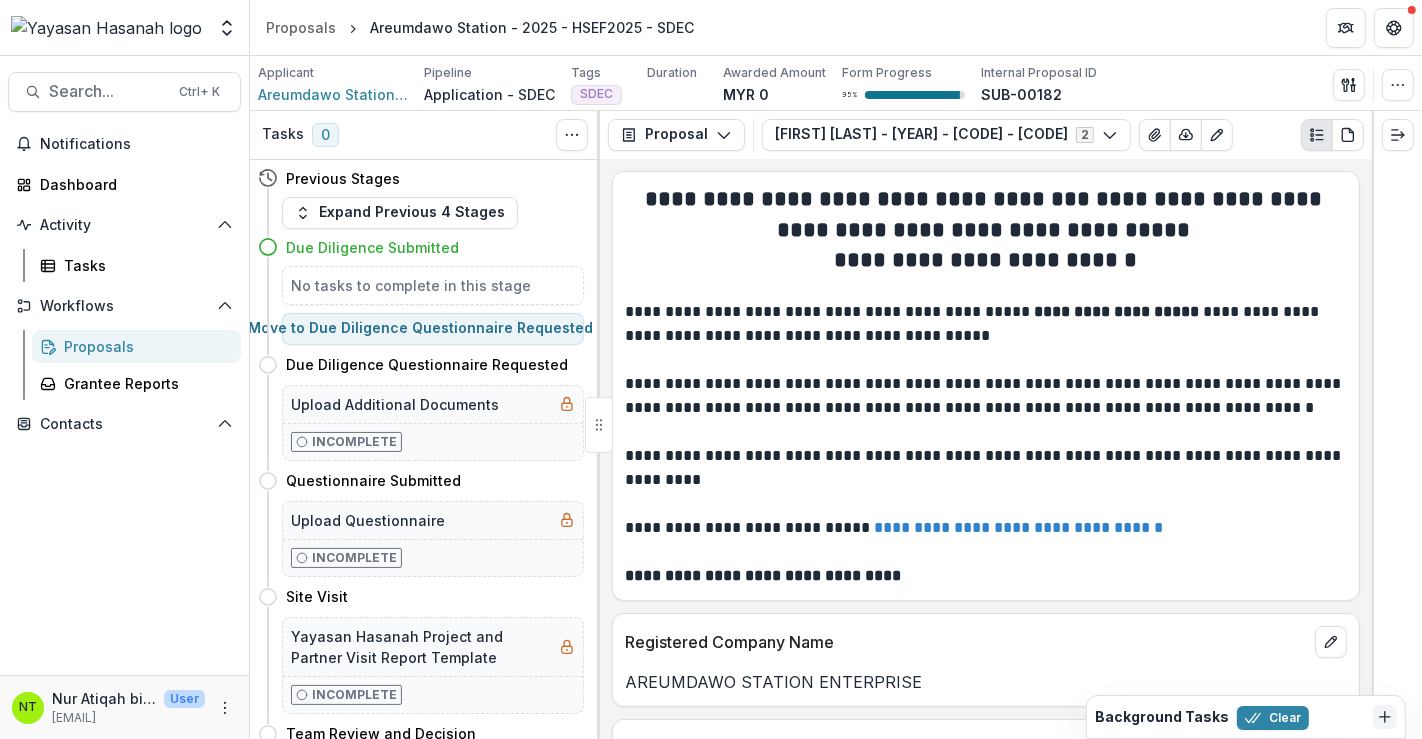 drag, startPoint x: 731, startPoint y: 405, endPoint x: 698, endPoint y: 424, distance: 38.078865 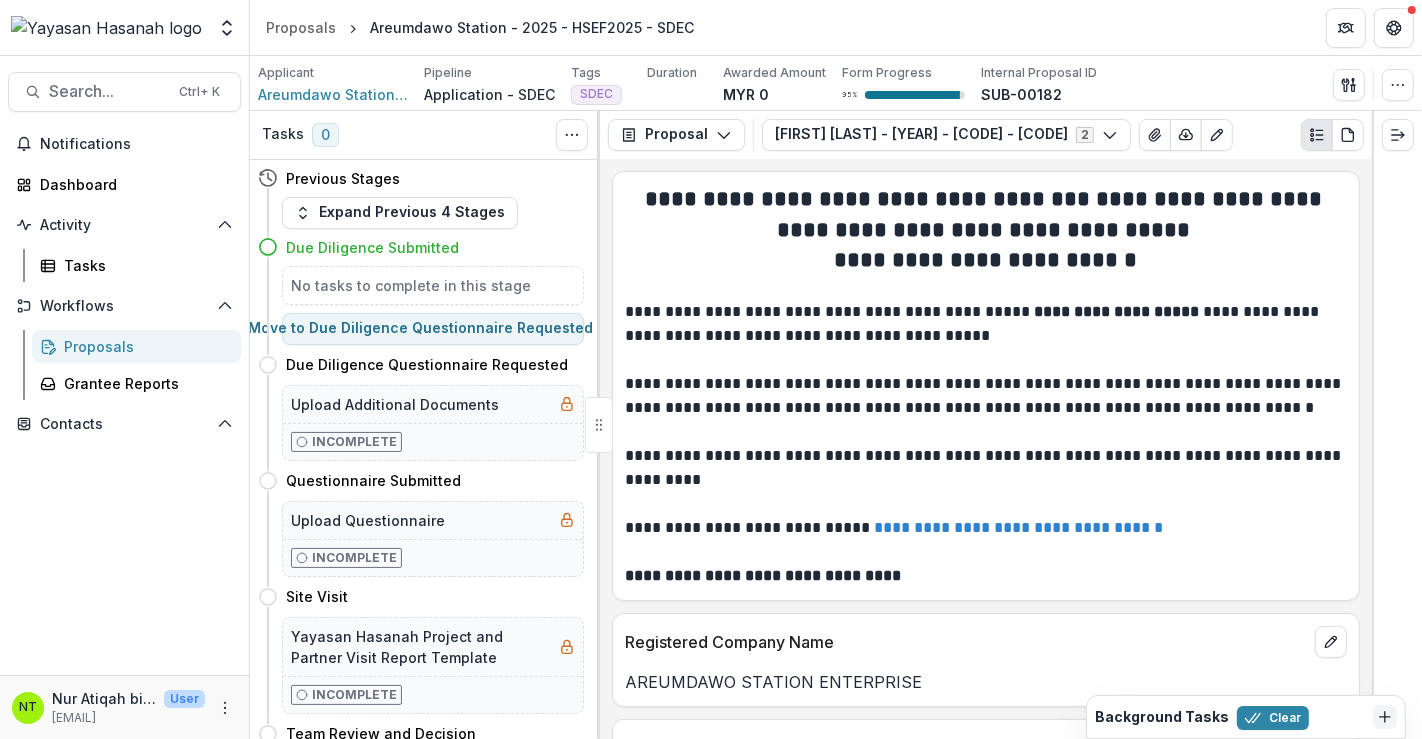 click on "**********" at bounding box center [986, 396] 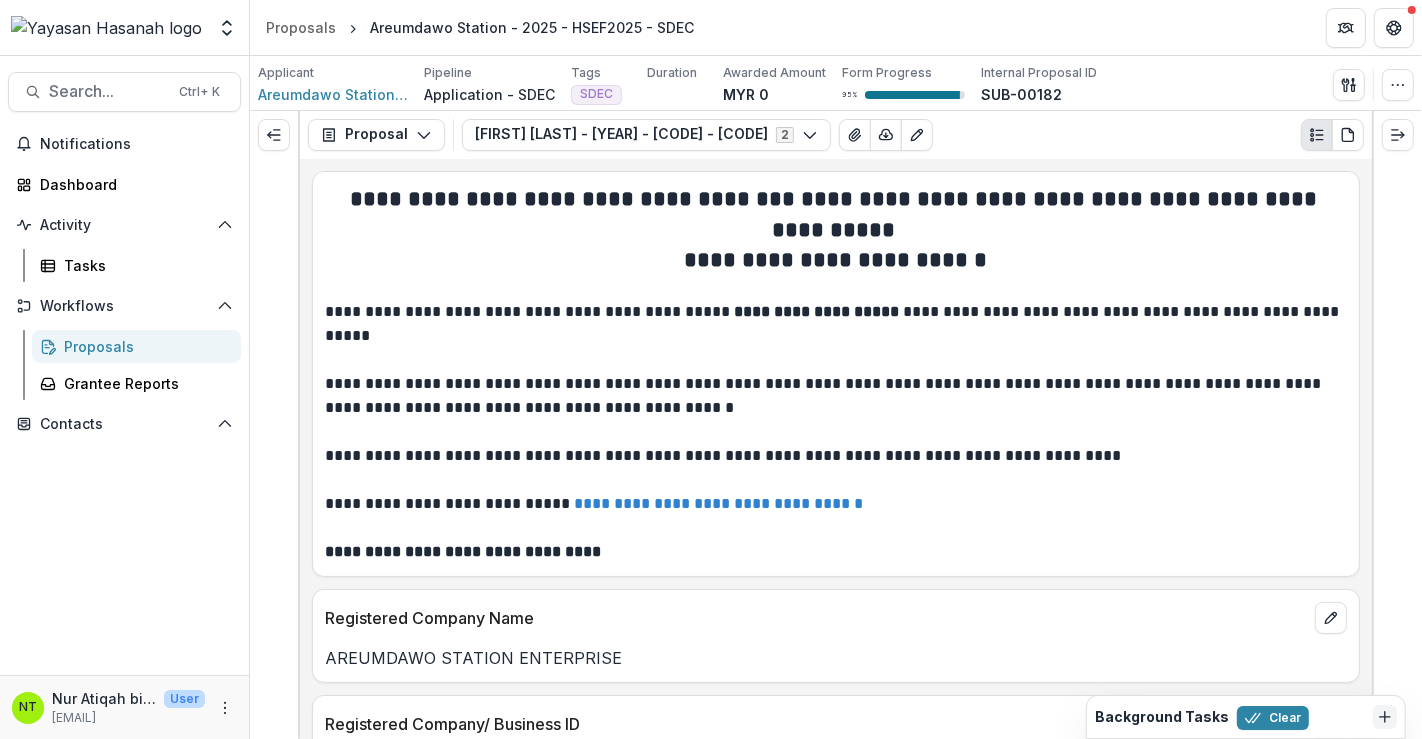 click at bounding box center [275, 425] 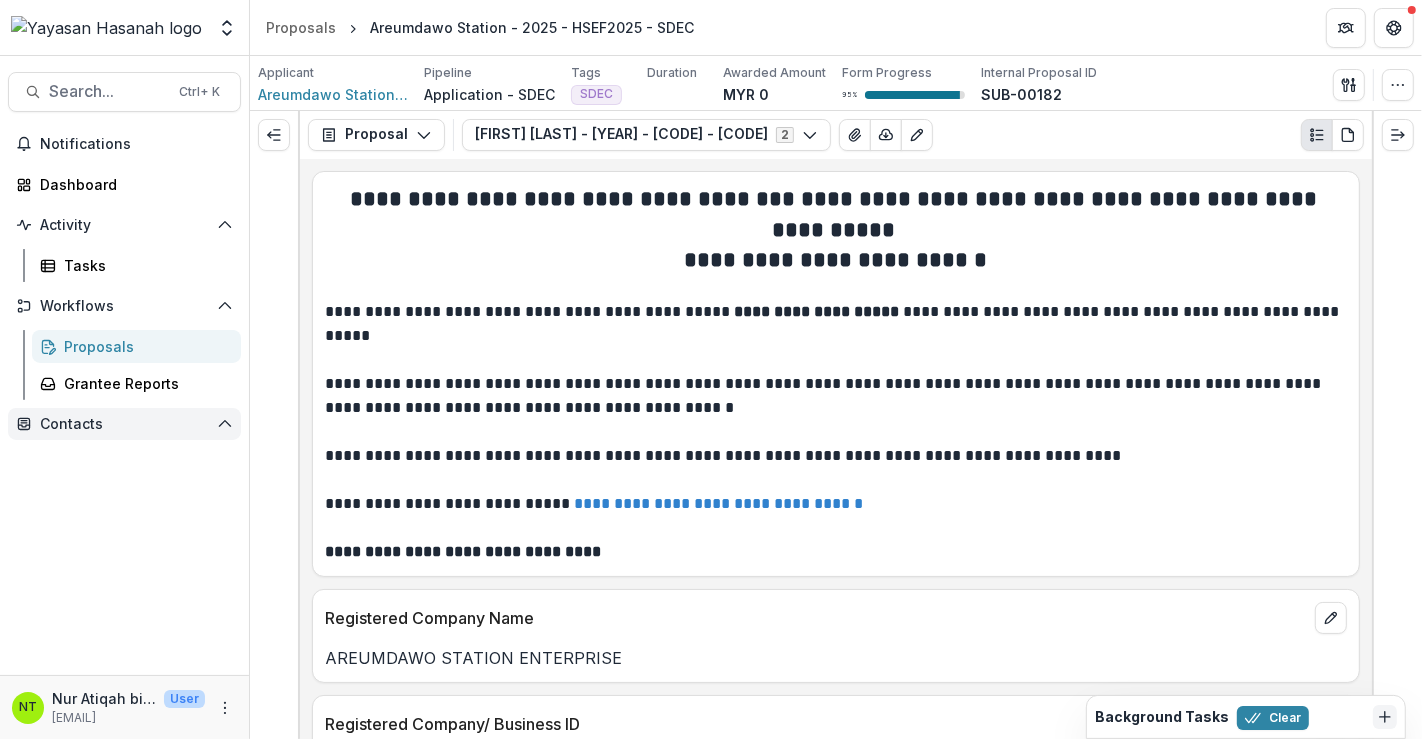 click on "Contacts" at bounding box center (124, 424) 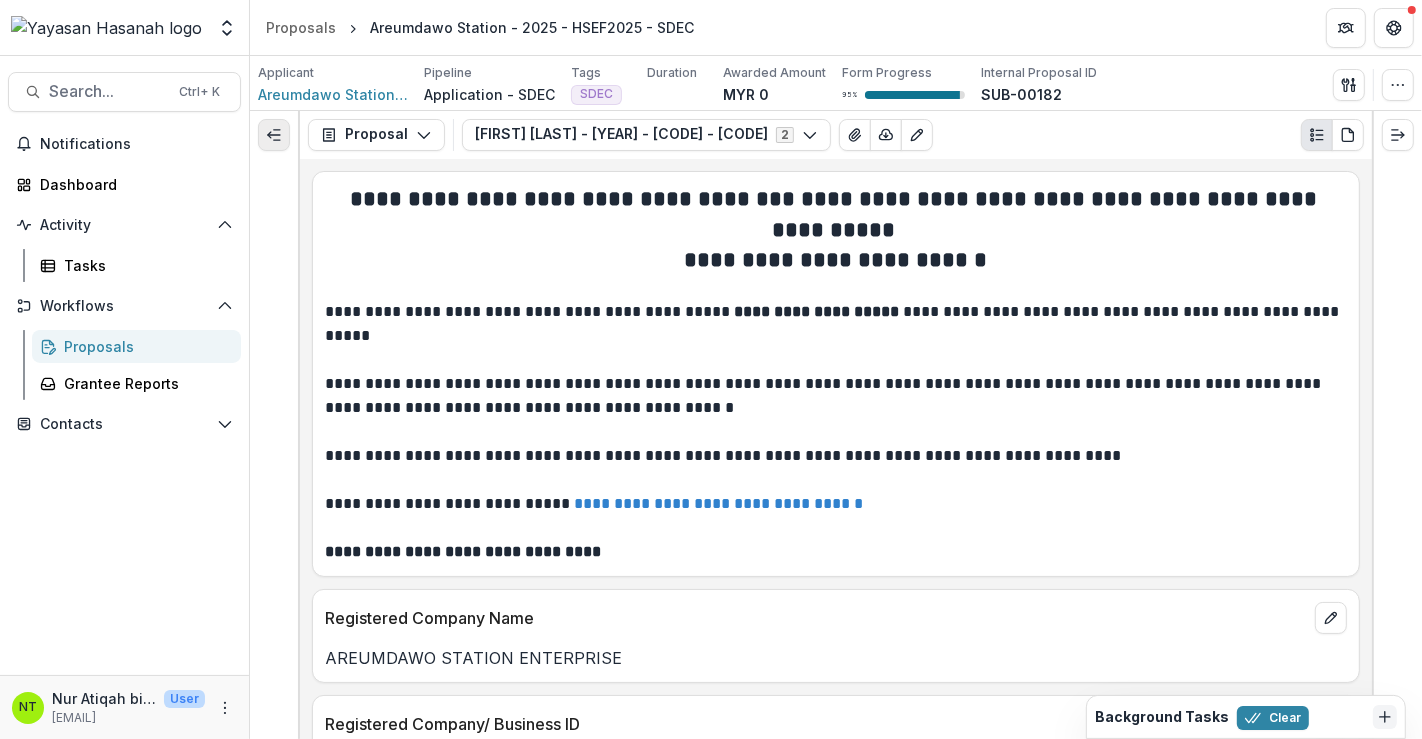 click at bounding box center [274, 135] 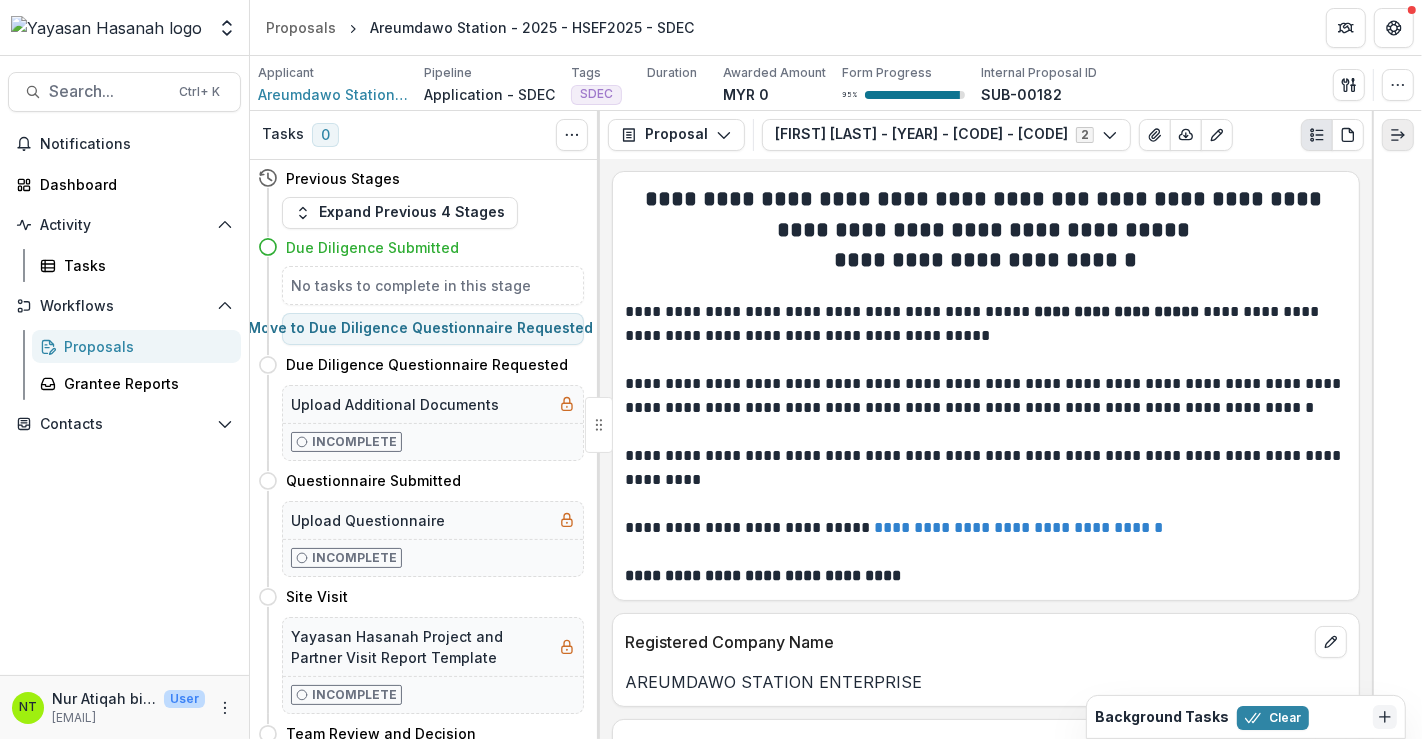click 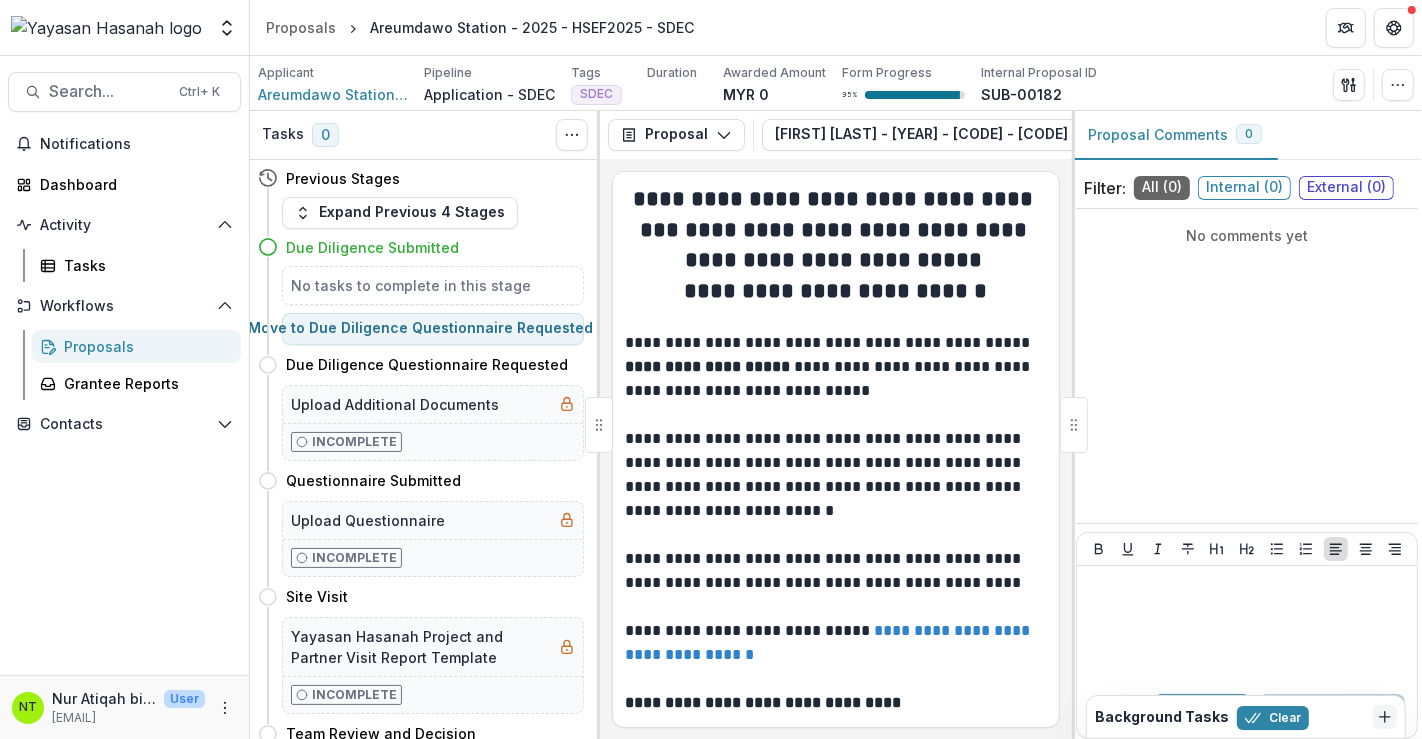 click at bounding box center (1074, 425) 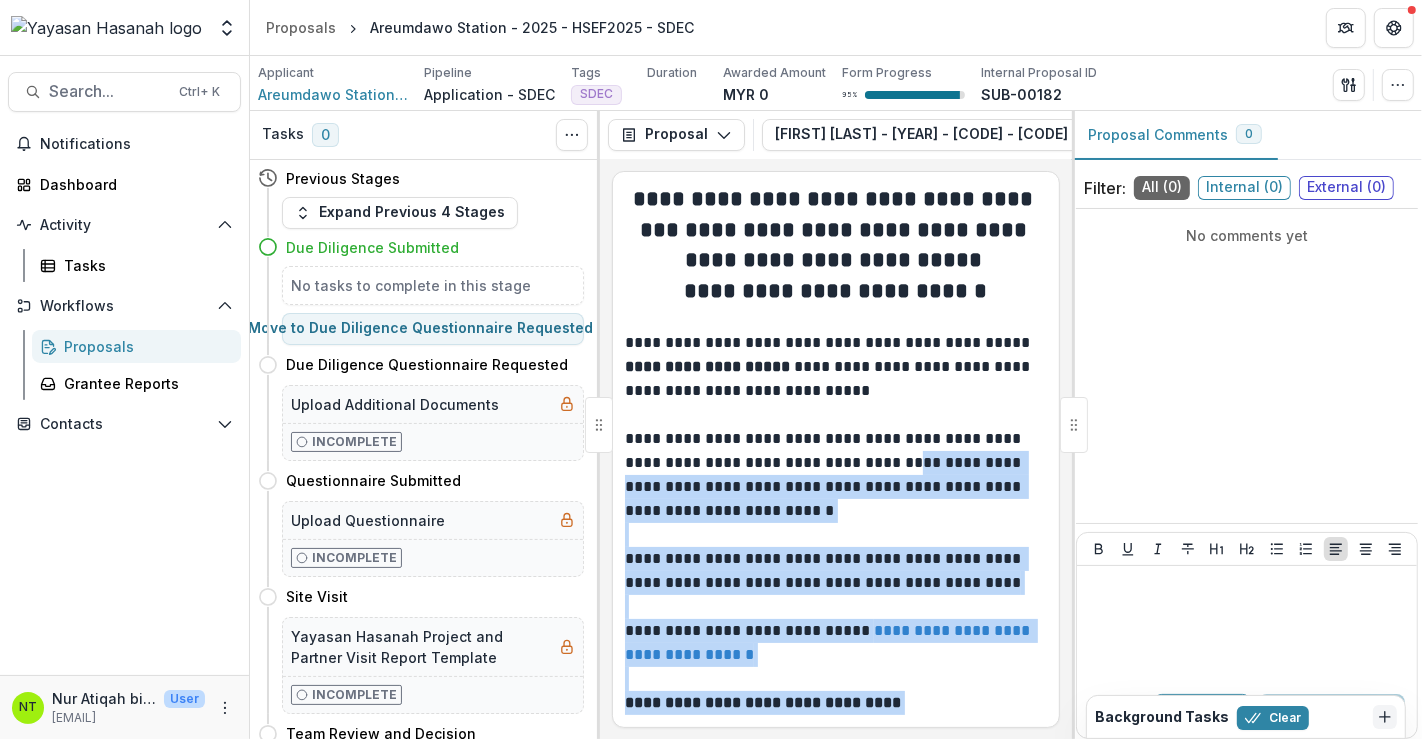drag, startPoint x: 876, startPoint y: 472, endPoint x: 835, endPoint y: 787, distance: 317.65704 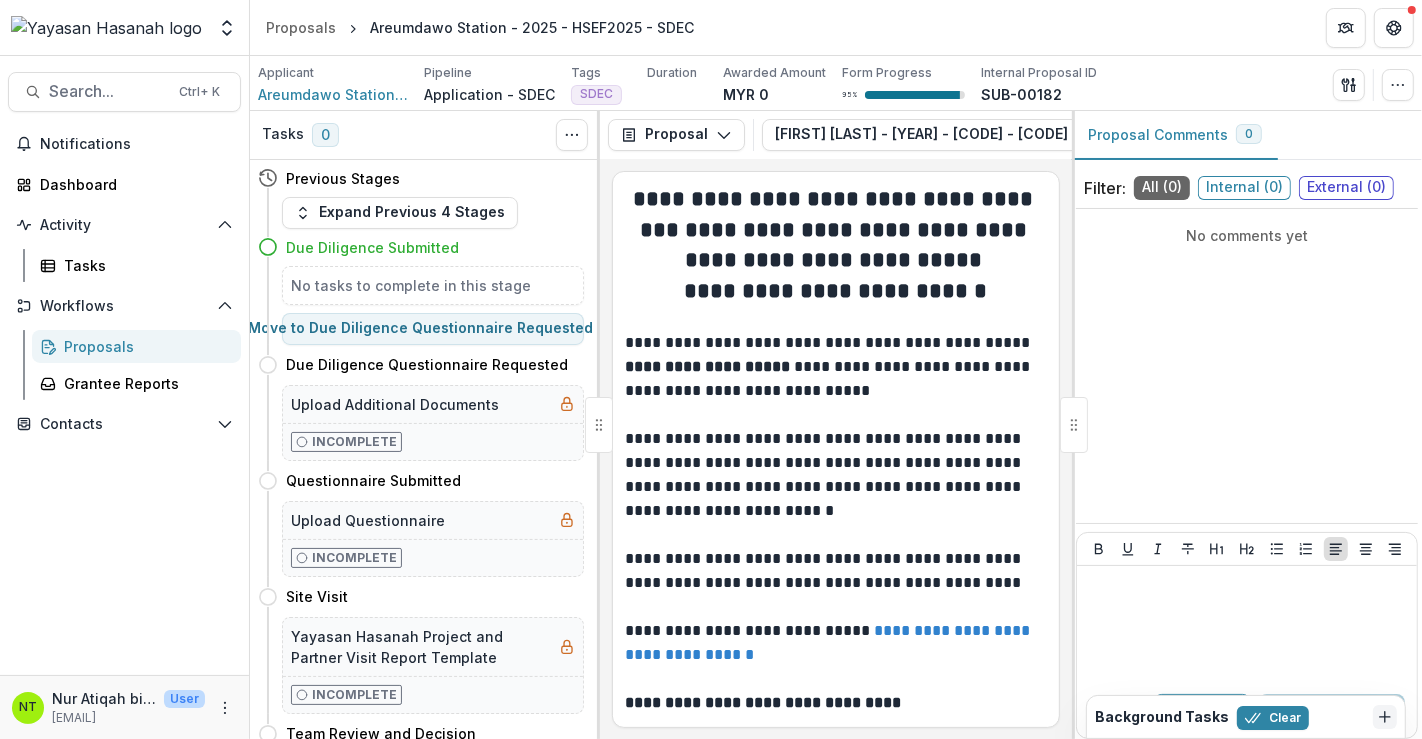 click at bounding box center (836, 415) 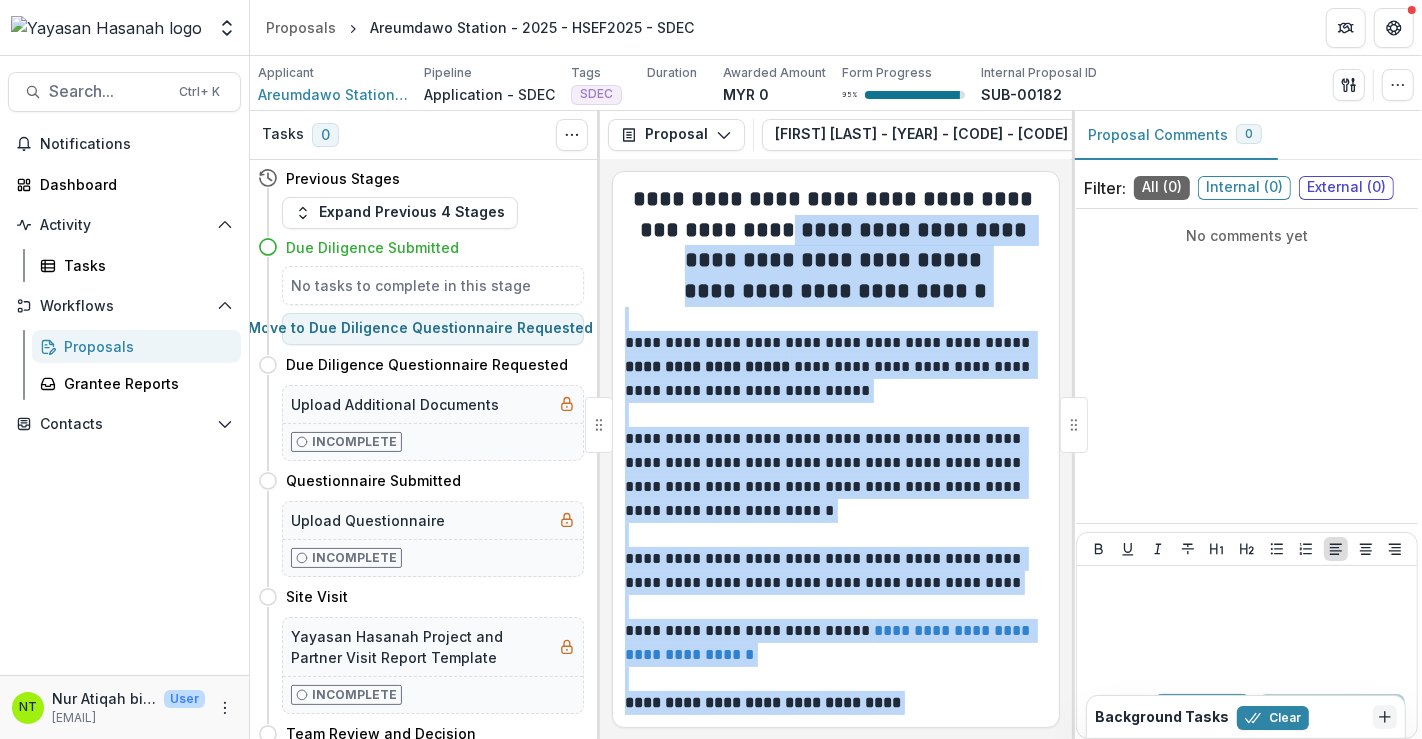 drag, startPoint x: 735, startPoint y: 228, endPoint x: 816, endPoint y: 560, distance: 341.7382 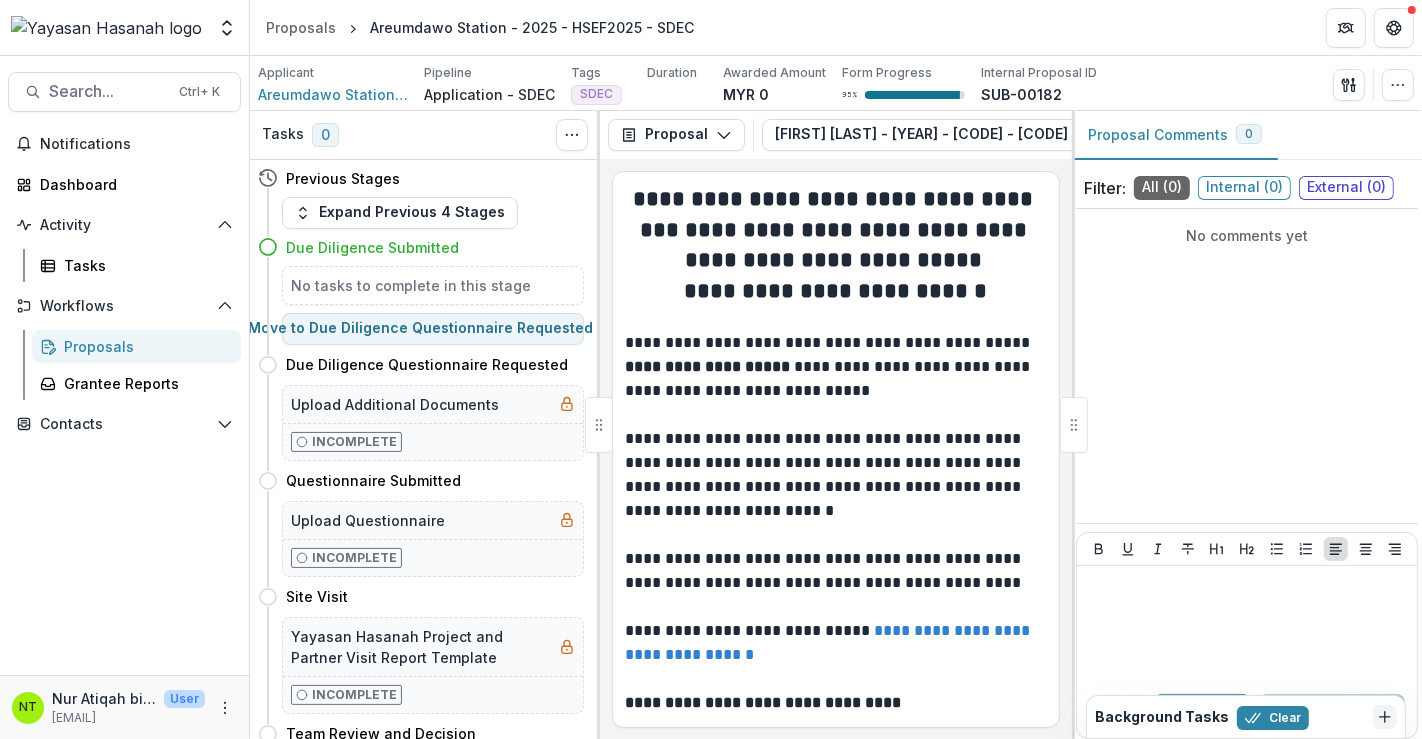 click on "**********" at bounding box center (836, 367) 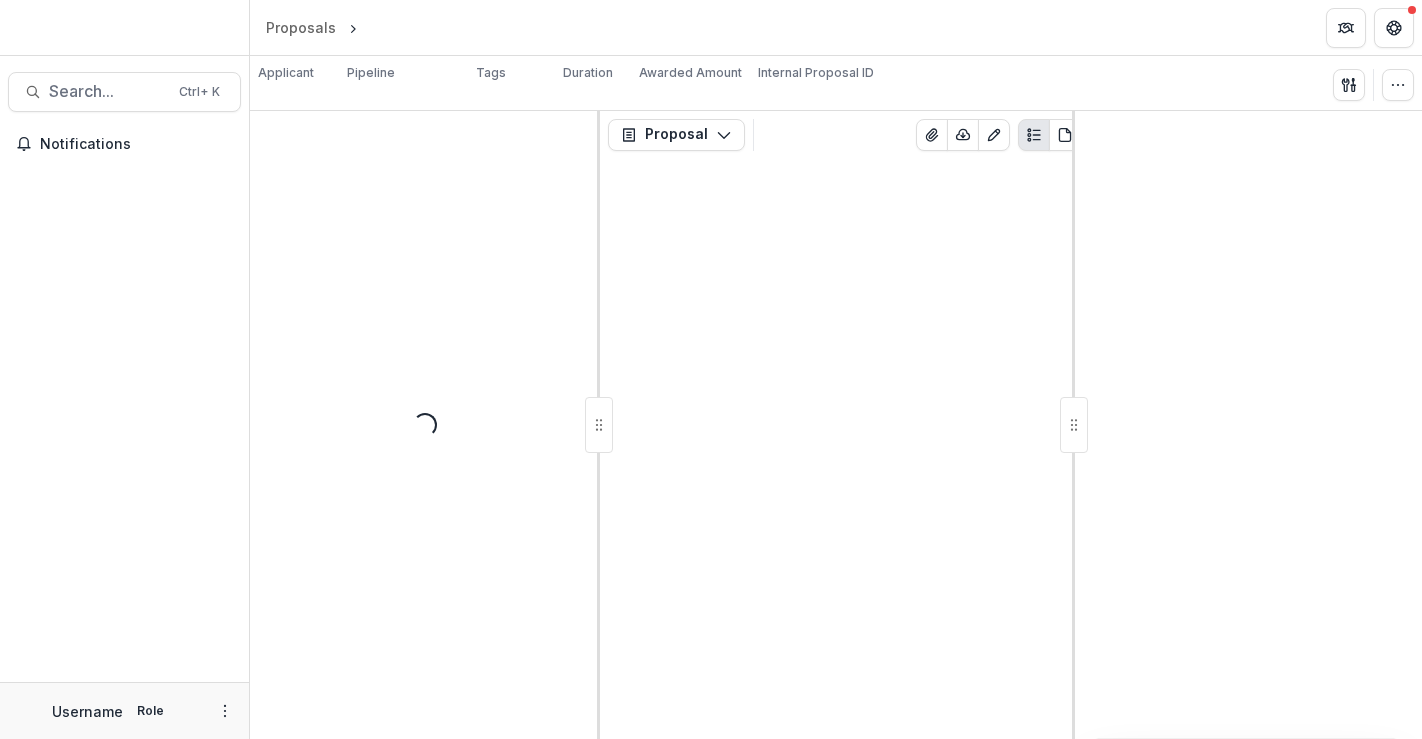 scroll, scrollTop: 0, scrollLeft: 0, axis: both 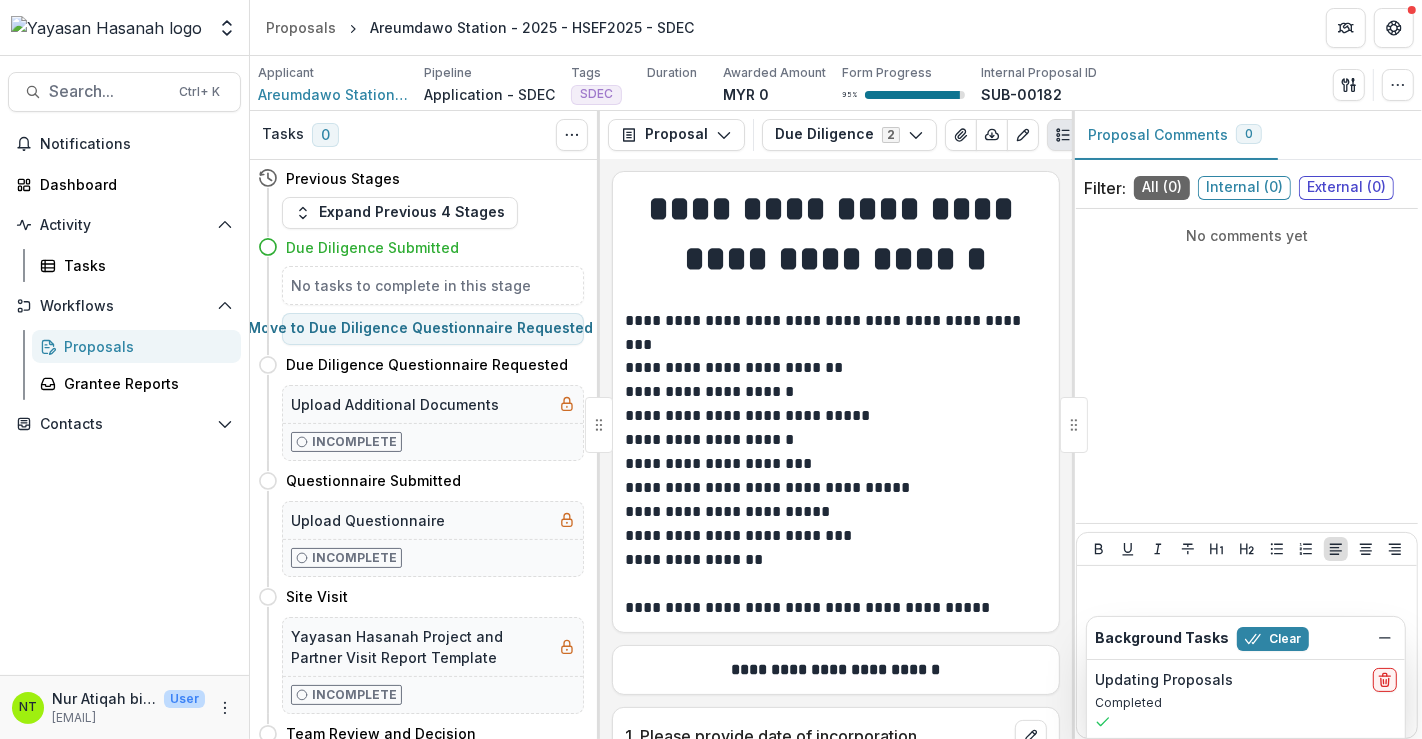 click on "**********" at bounding box center (836, 416) 